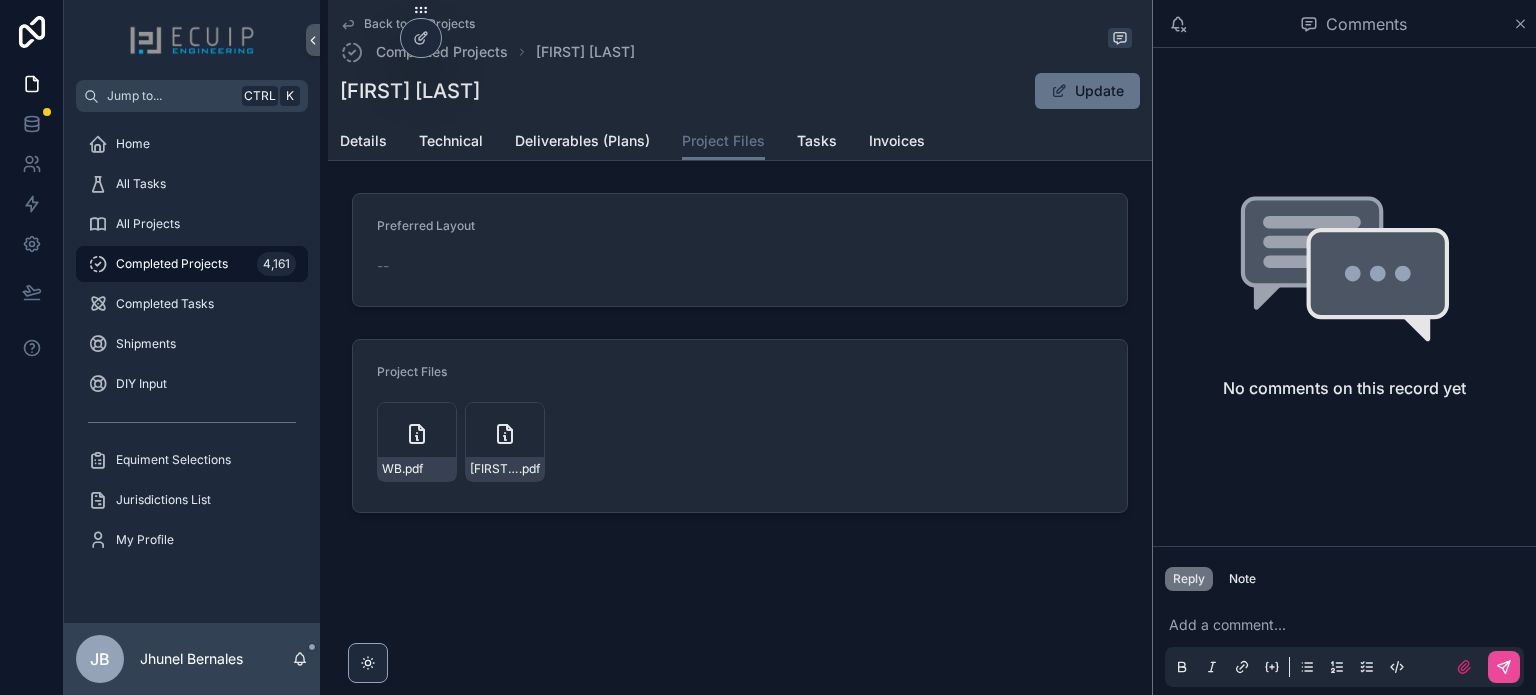 scroll, scrollTop: 0, scrollLeft: 0, axis: both 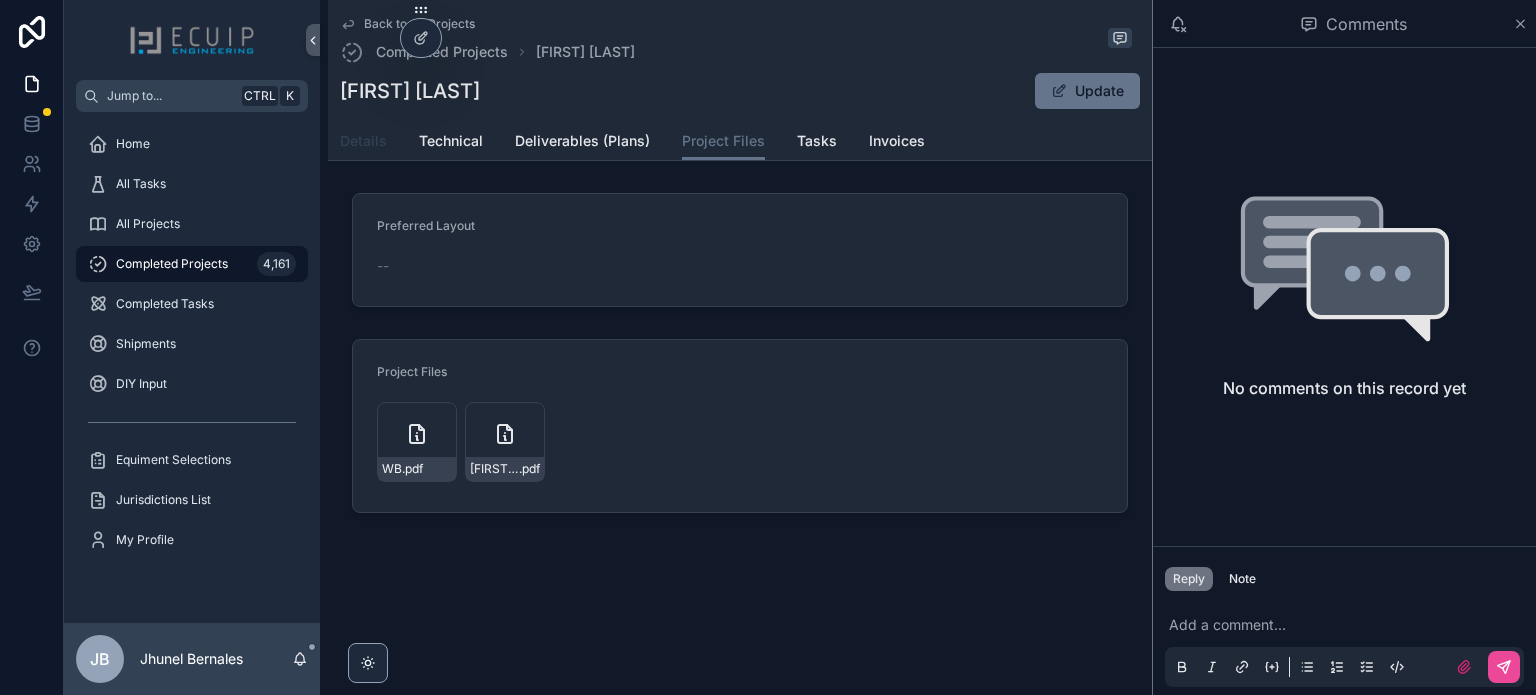 drag, startPoint x: 363, startPoint y: 149, endPoint x: 416, endPoint y: 161, distance: 54.34151 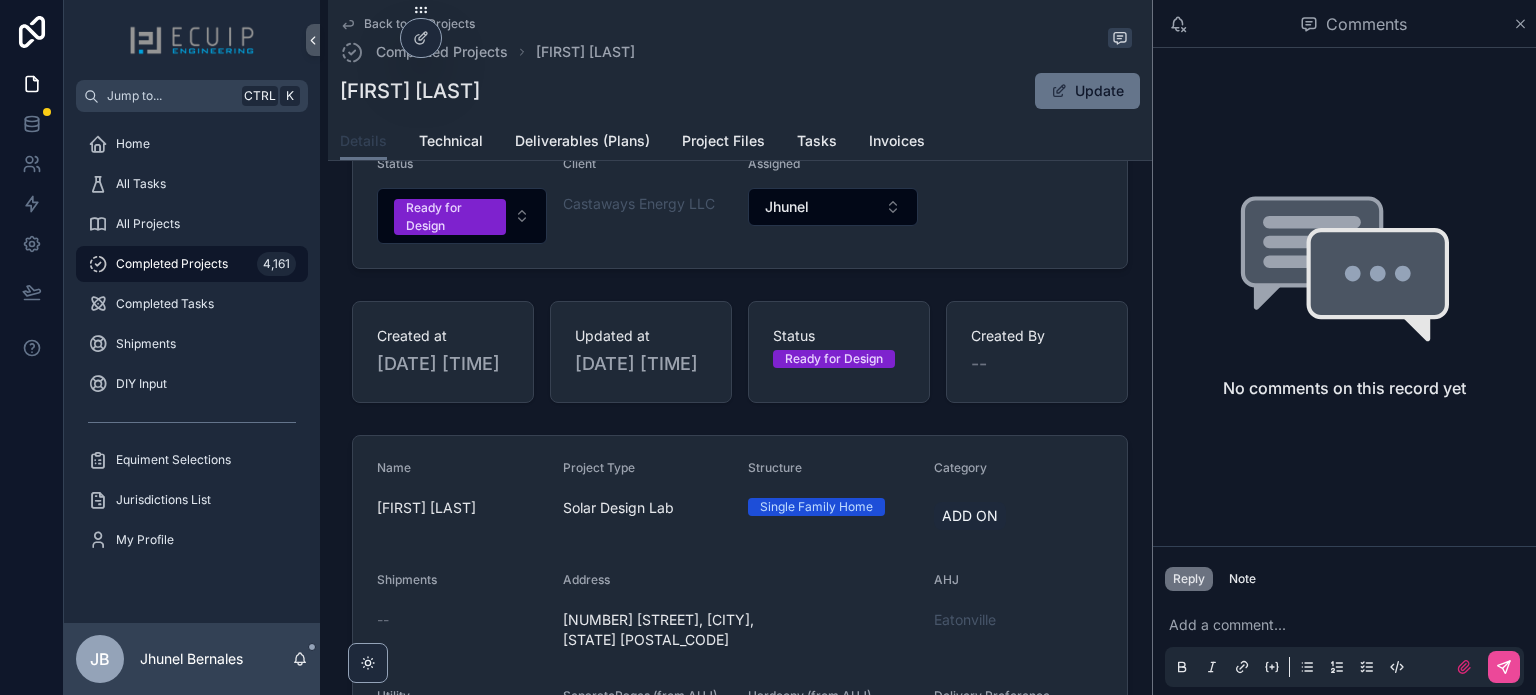 scroll, scrollTop: 200, scrollLeft: 0, axis: vertical 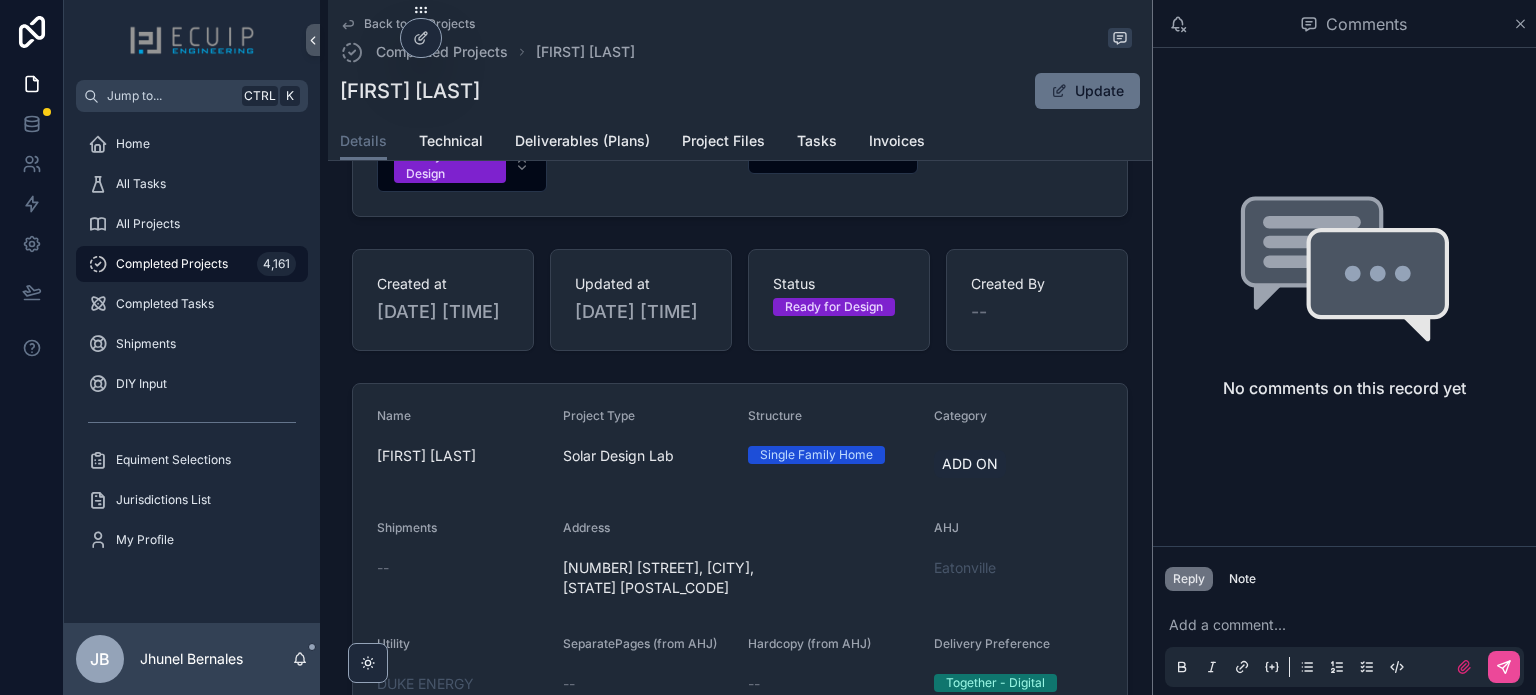 click on "Category" at bounding box center (1019, 420) 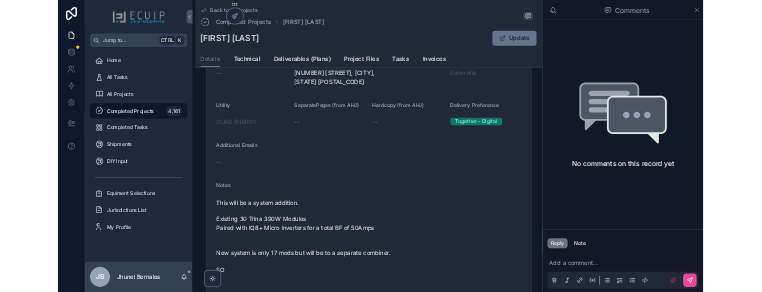 scroll, scrollTop: 600, scrollLeft: 0, axis: vertical 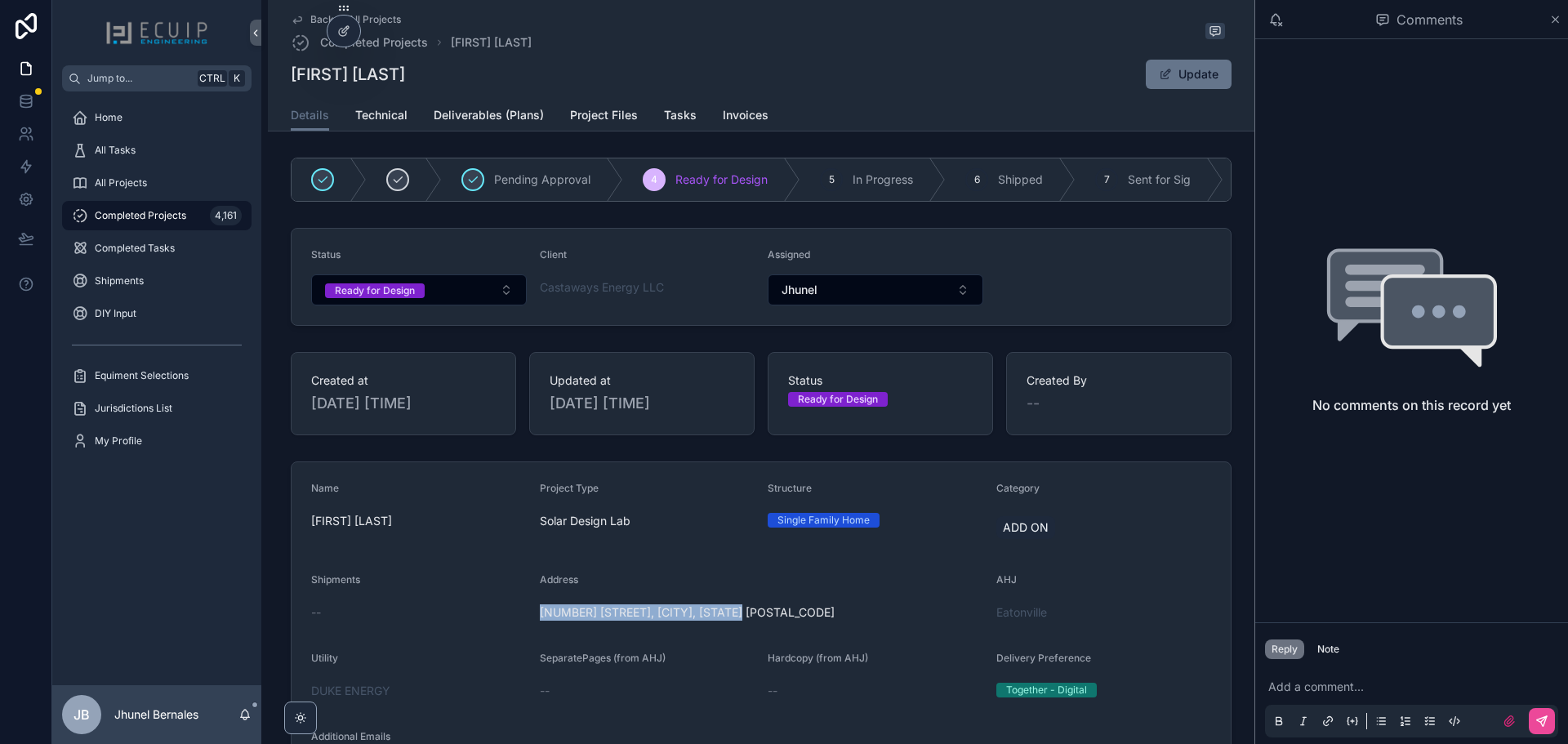 drag, startPoint x: 716, startPoint y: 625, endPoint x: 532, endPoint y: 624, distance: 184.00272 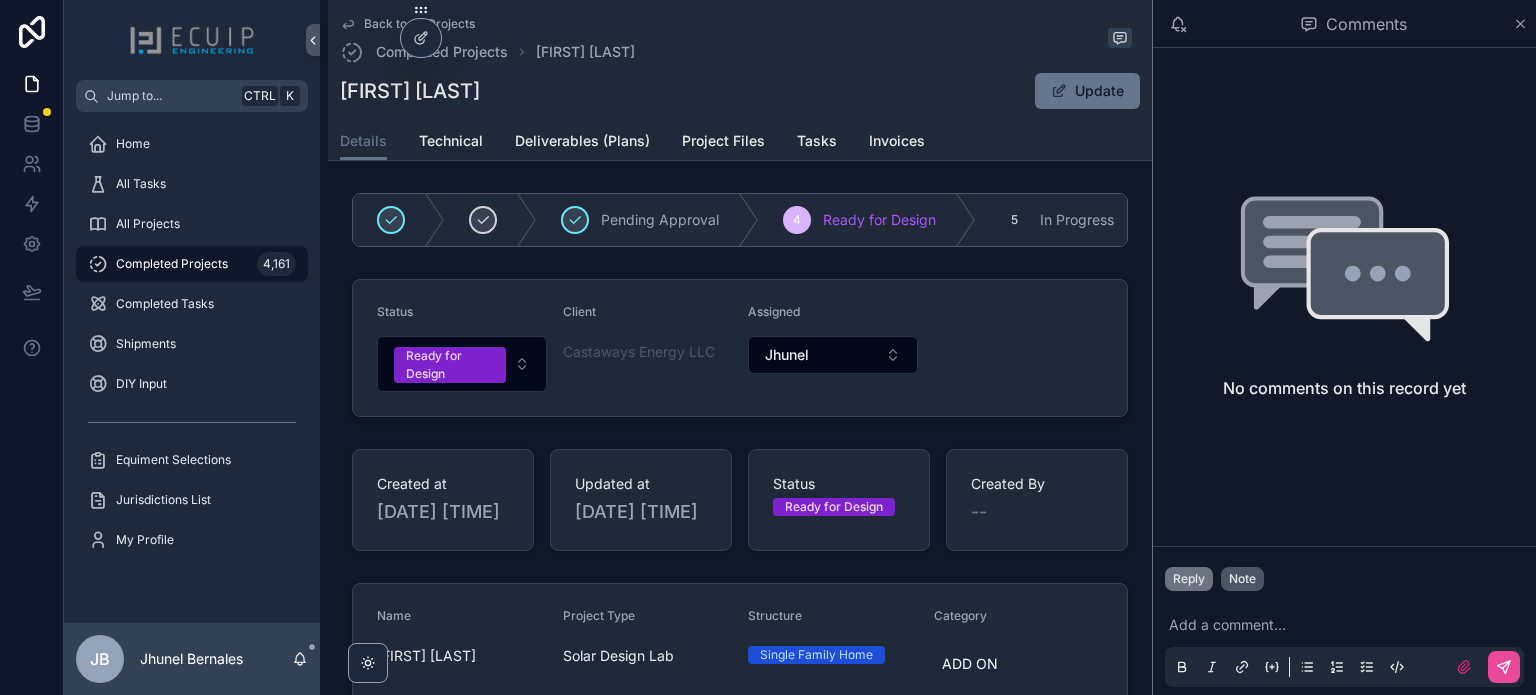 click on "Note" at bounding box center [1242, 579] 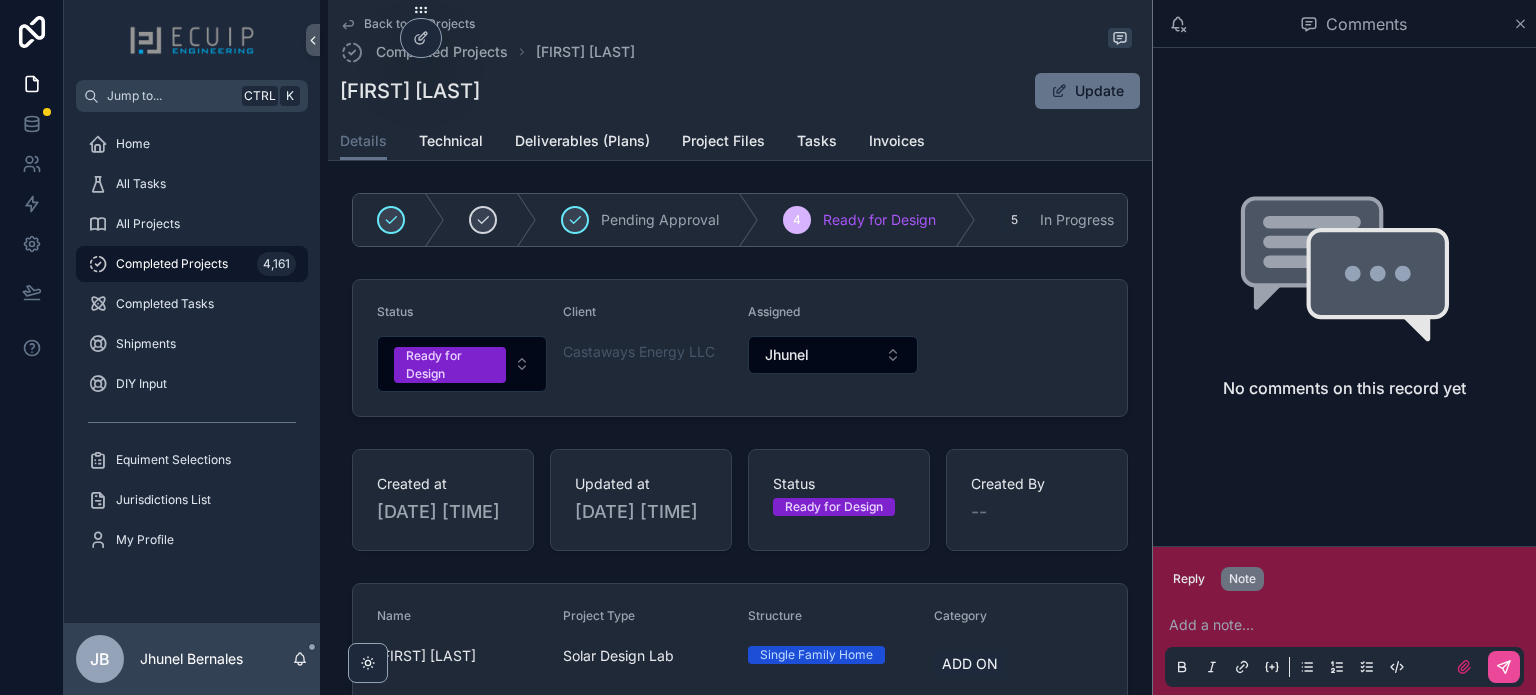 drag, startPoint x: 1239, startPoint y: 624, endPoint x: 1067, endPoint y: 601, distance: 173.53098 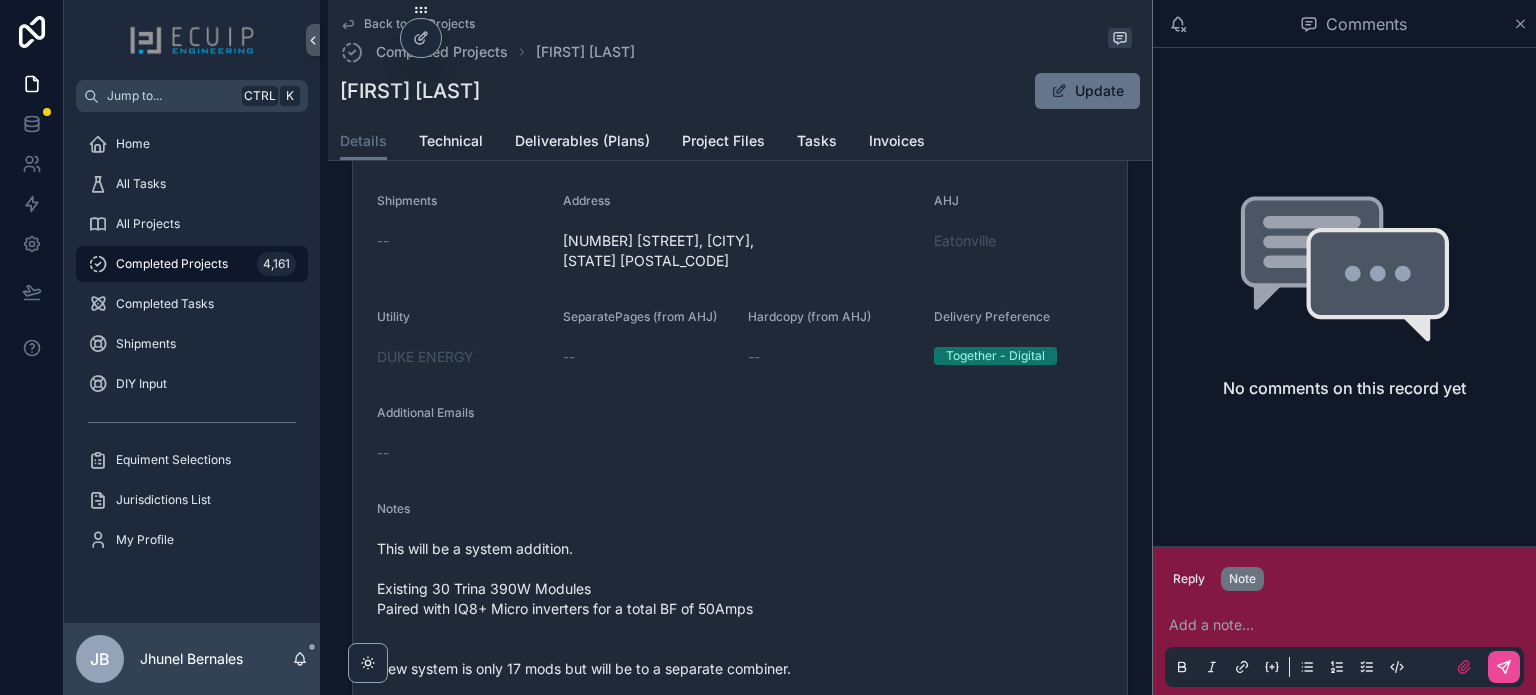 scroll, scrollTop: 800, scrollLeft: 0, axis: vertical 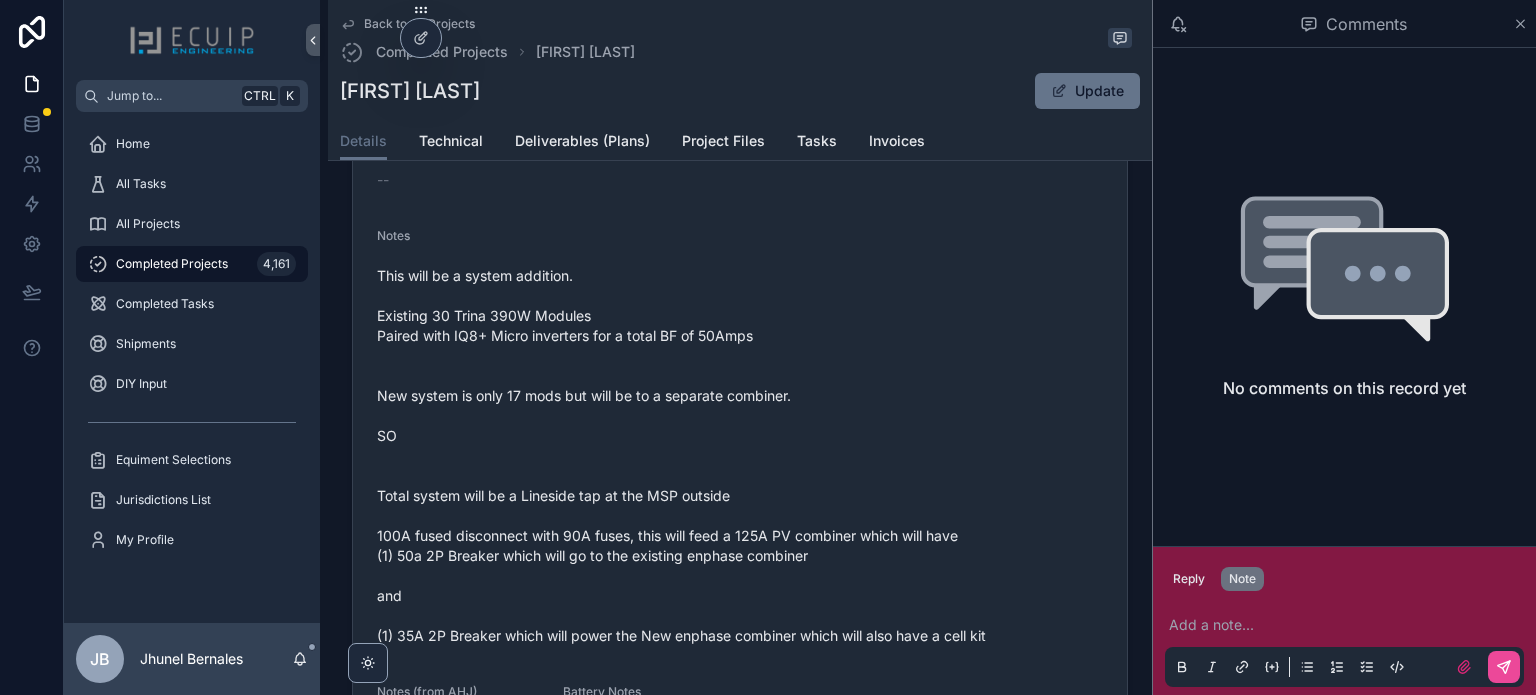 click at bounding box center [1348, 625] 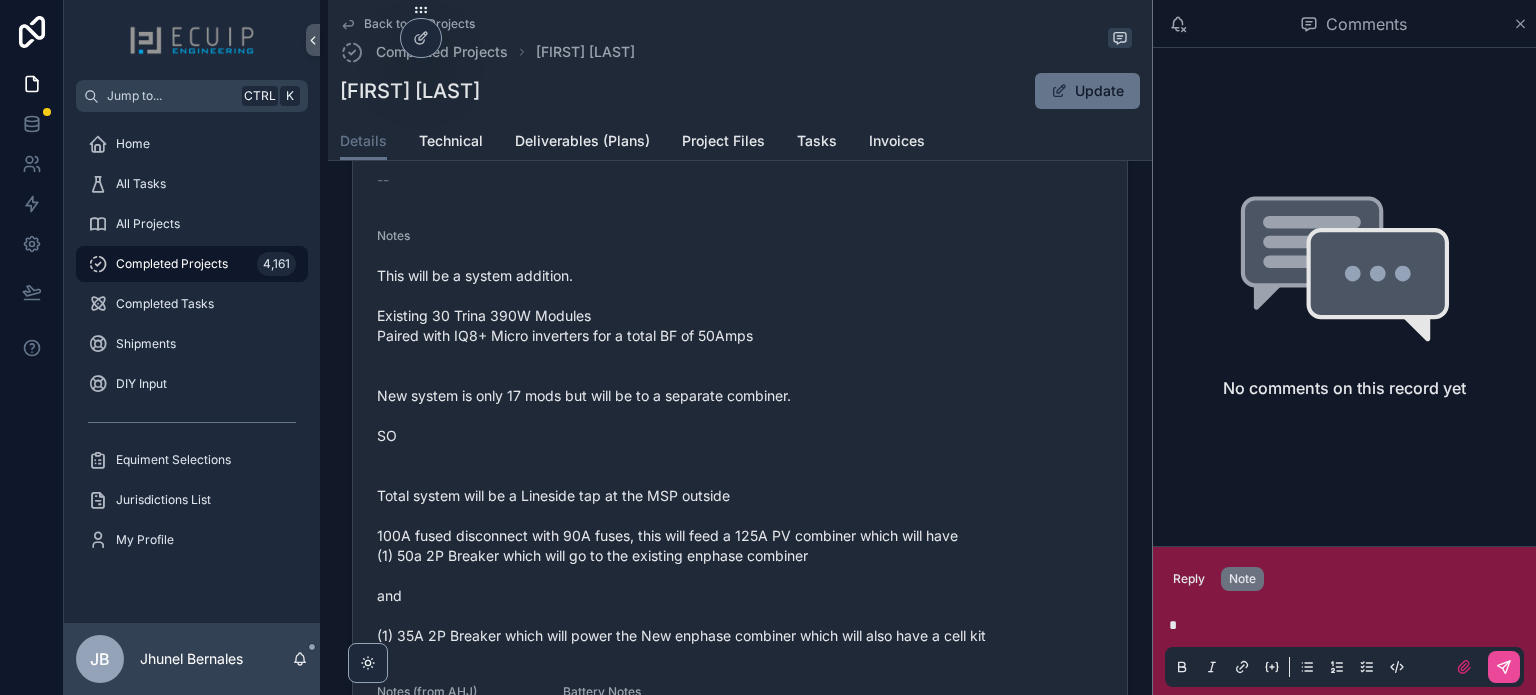 type 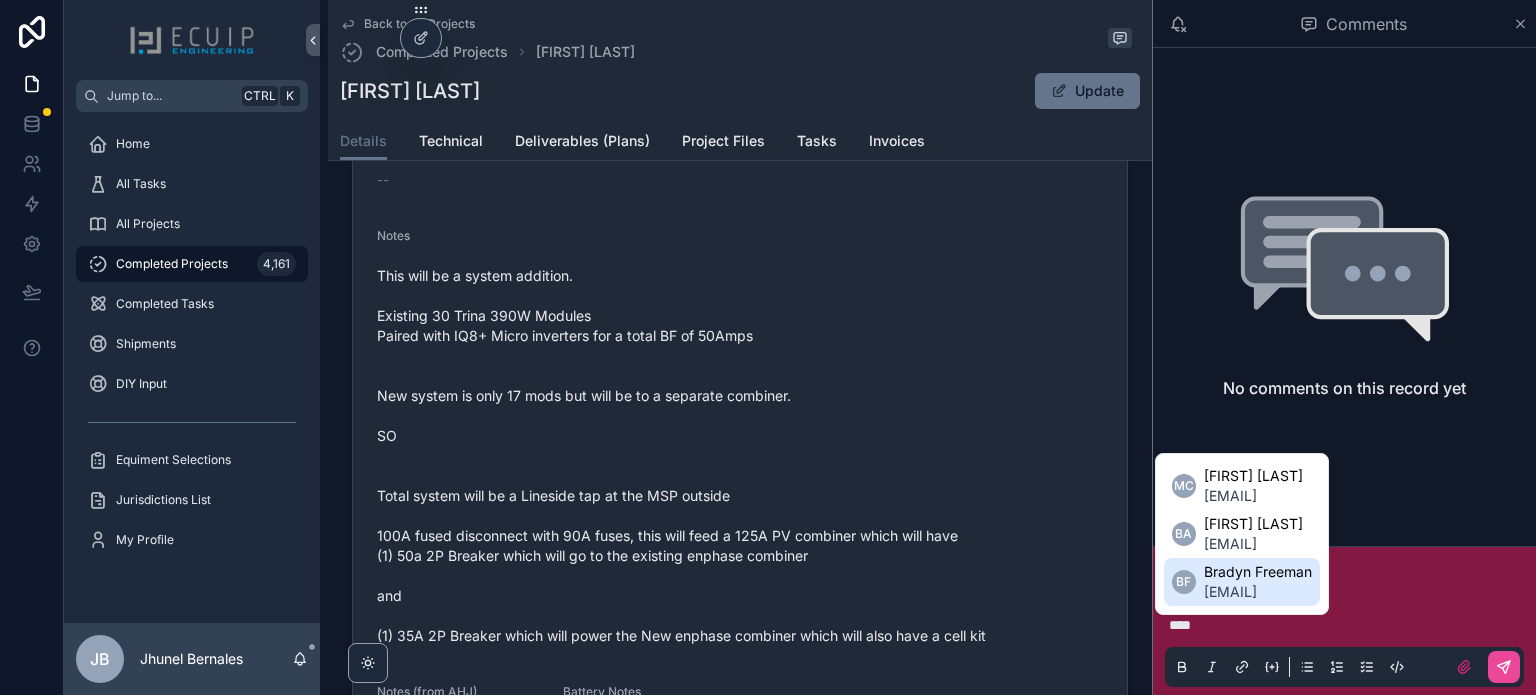 click on "Bradyn Freeman" at bounding box center (1258, 572) 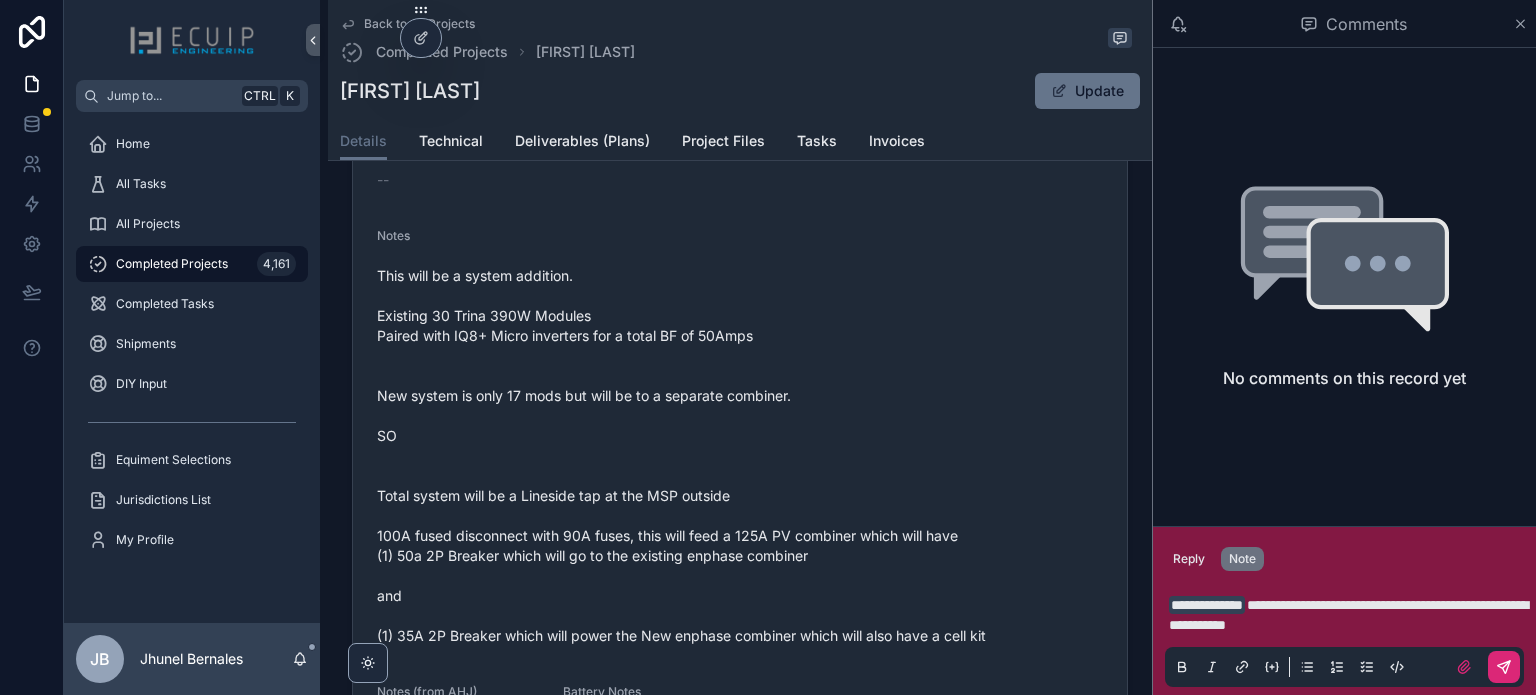 click 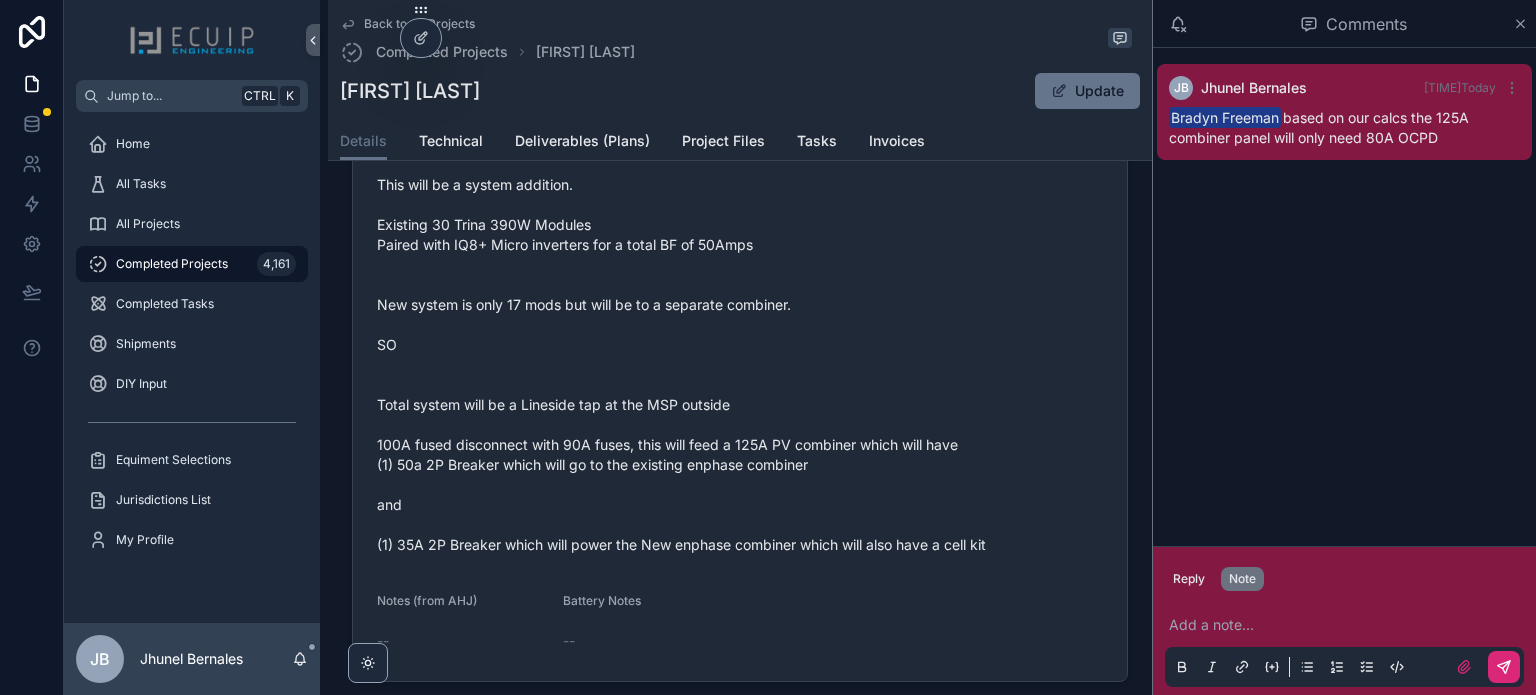 scroll, scrollTop: 900, scrollLeft: 0, axis: vertical 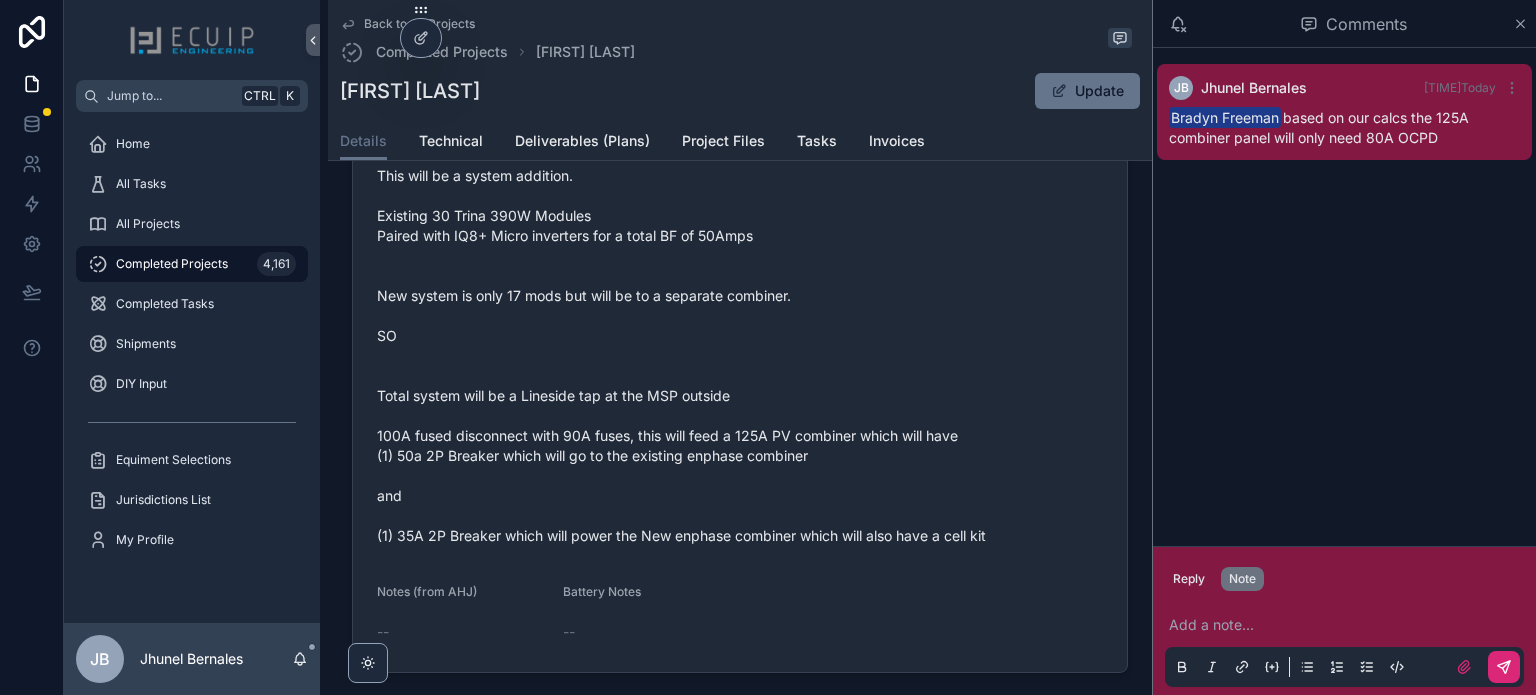 click on "JB [FIRST]   [LAST] [TIME] •  Today [FIRST] [LAST]  based on our calcs the 125A combiner panel will only need 80A OCPD" at bounding box center (1344, 297) 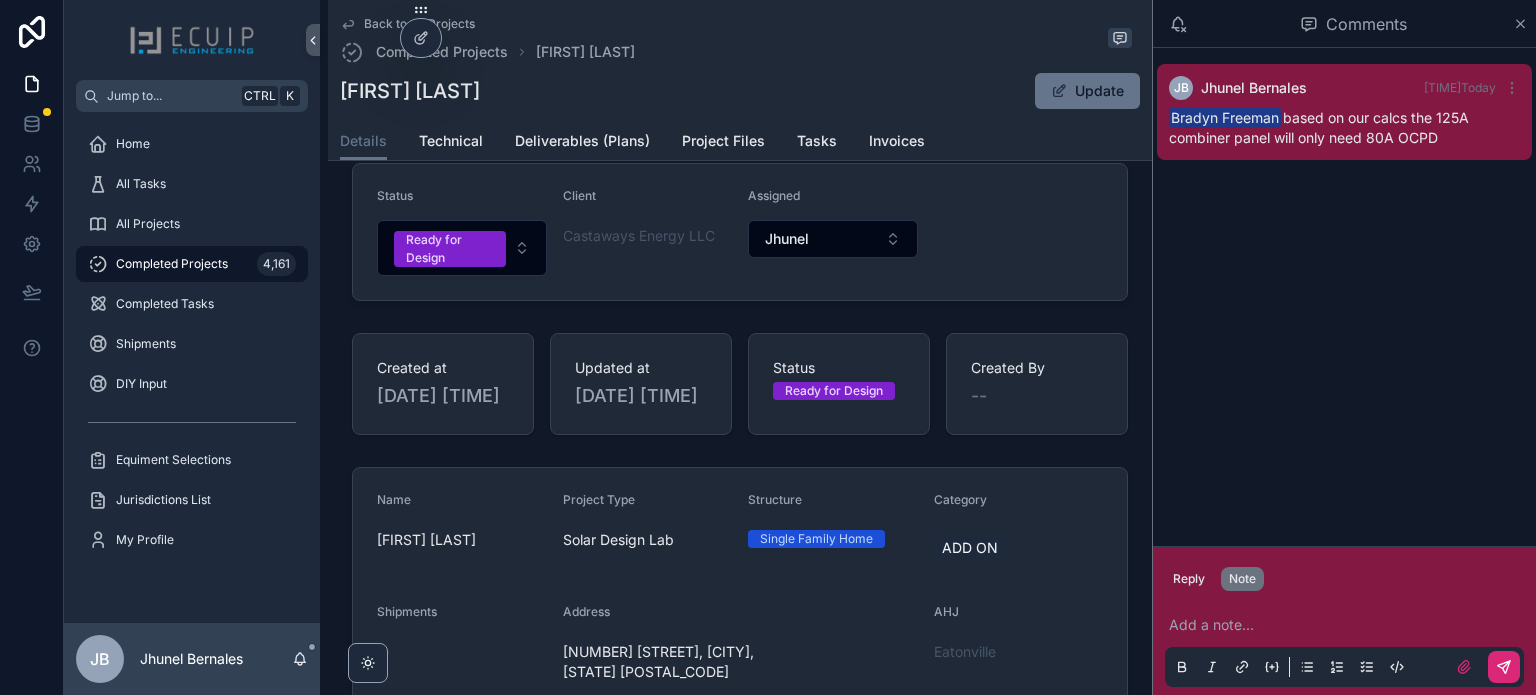 scroll, scrollTop: 100, scrollLeft: 0, axis: vertical 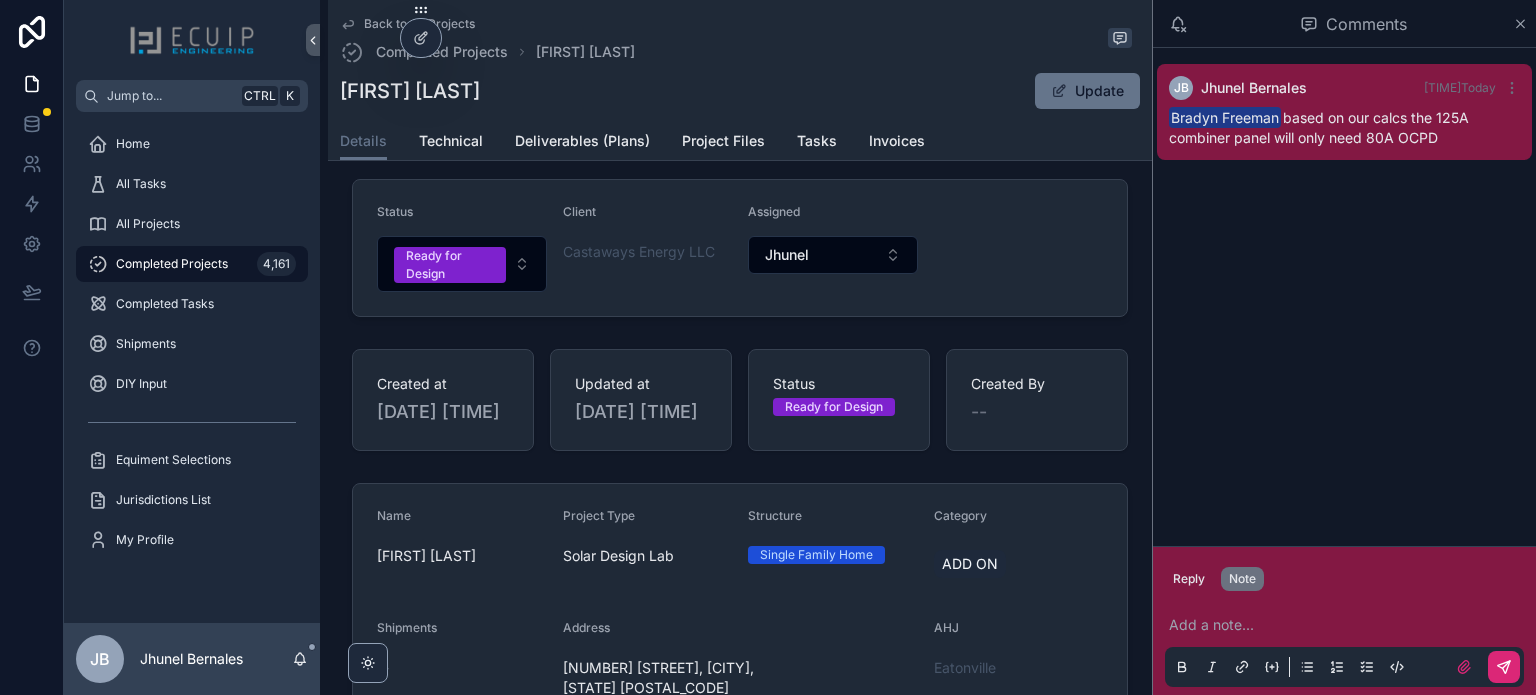 drag, startPoint x: 508, startPoint y: 95, endPoint x: 344, endPoint y: 95, distance: 164 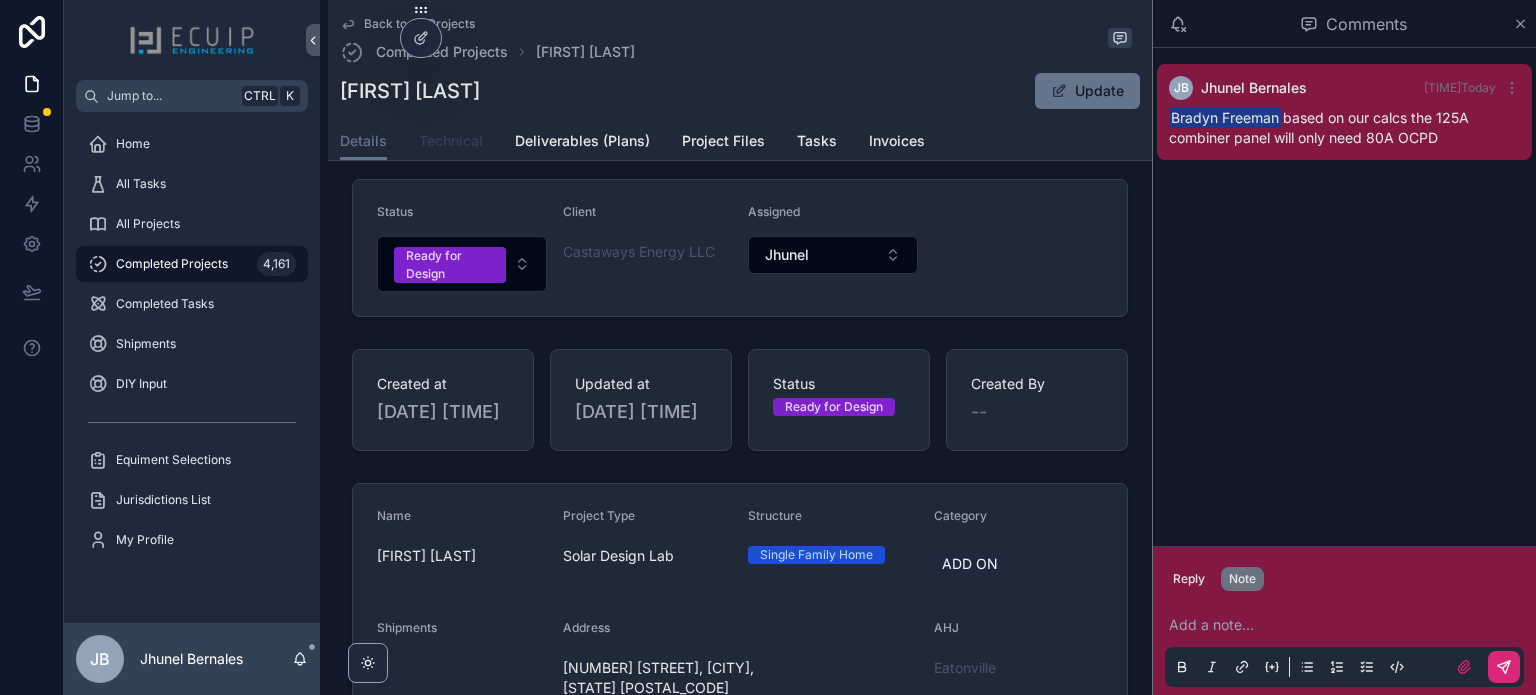 click on "Technical" at bounding box center [451, 141] 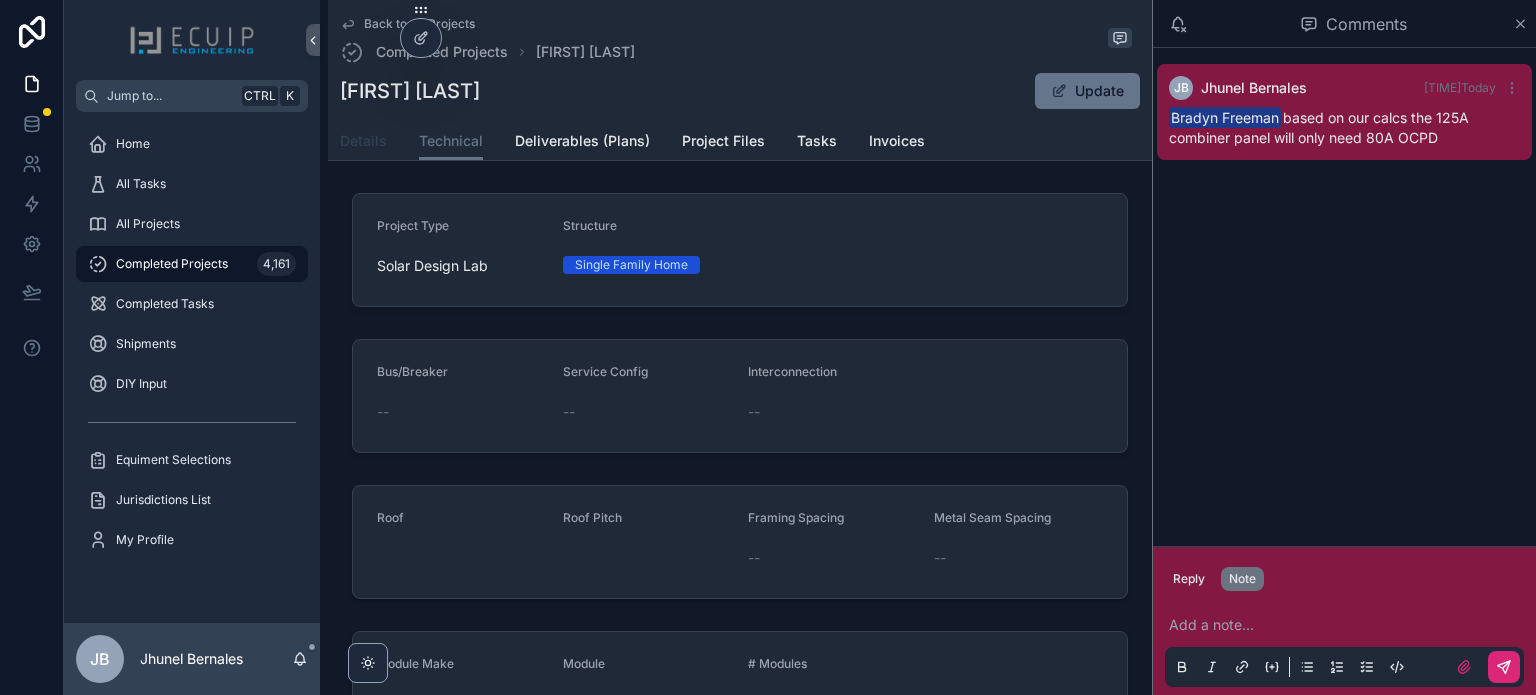 click on "Details" at bounding box center (363, 141) 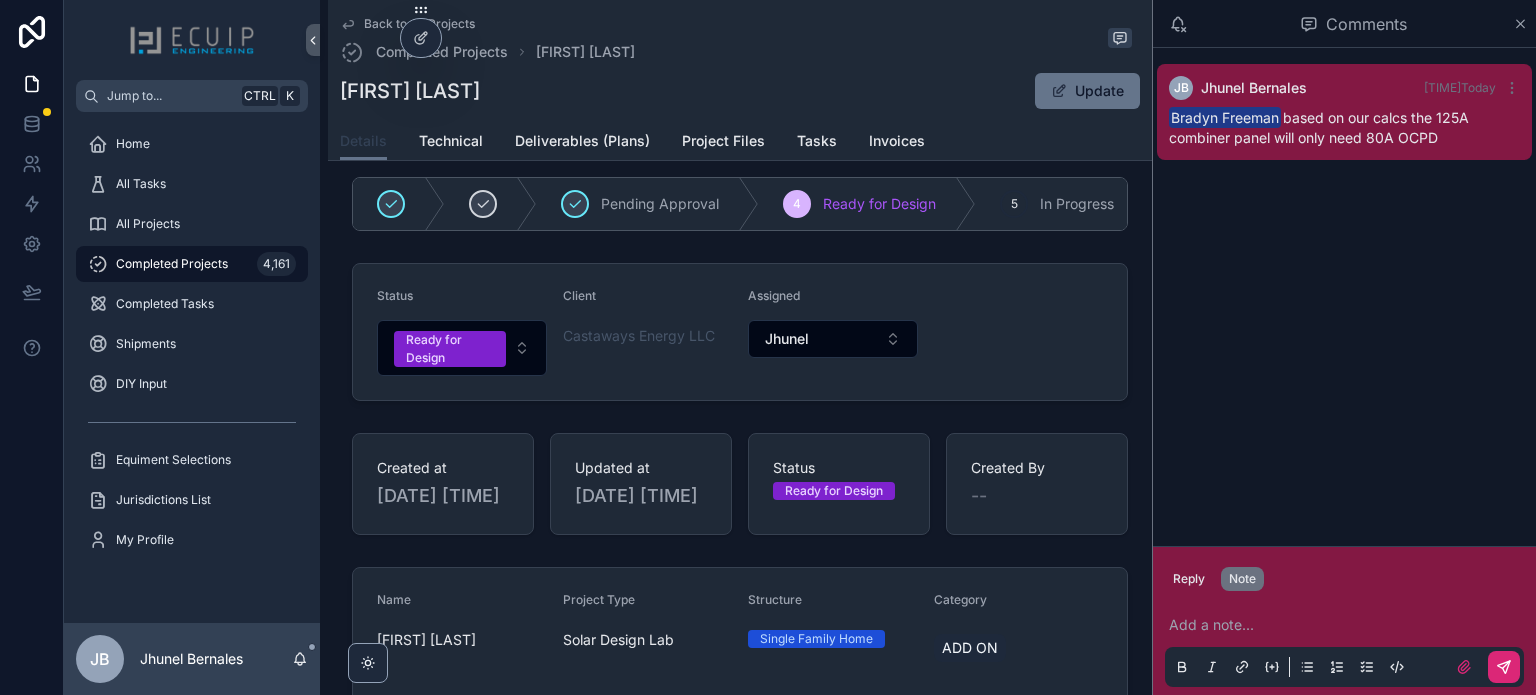 scroll, scrollTop: 0, scrollLeft: 0, axis: both 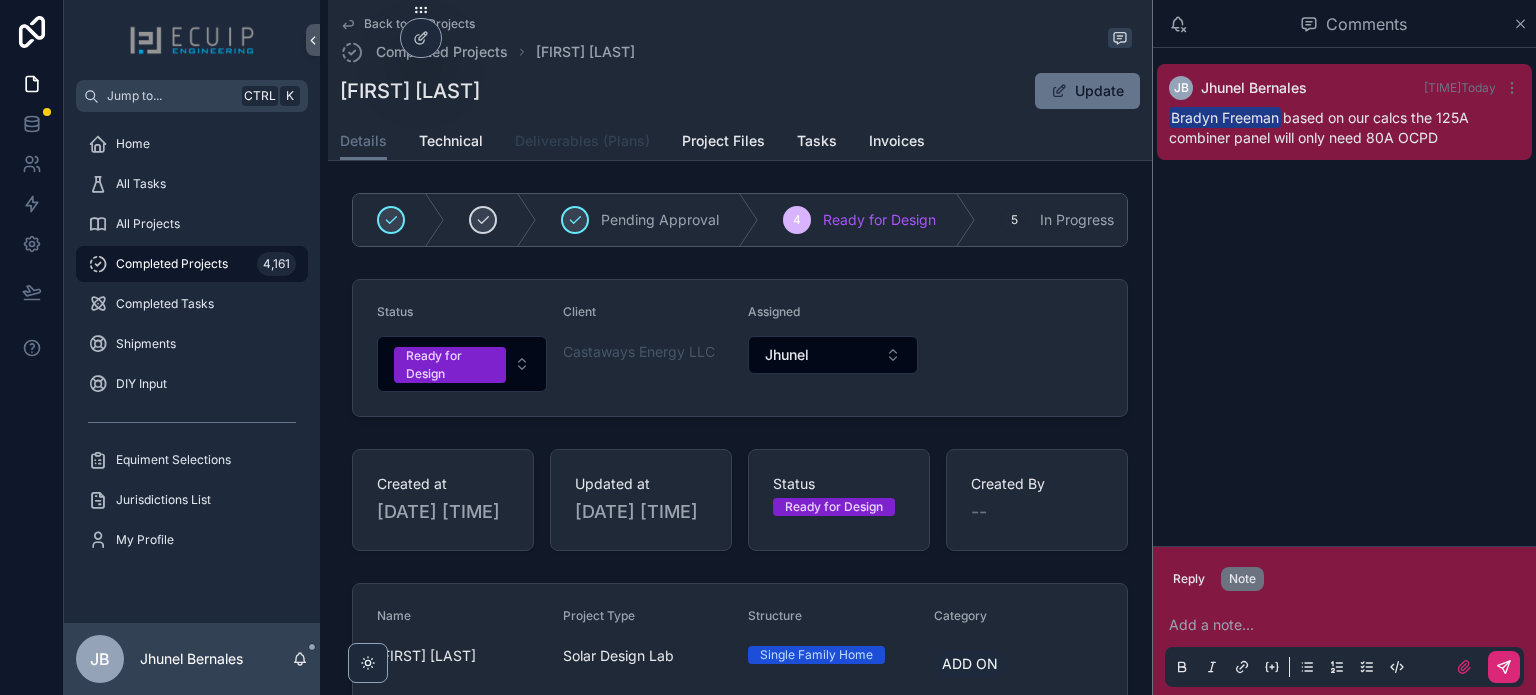 click on "Deliverables (Plans)" at bounding box center (582, 141) 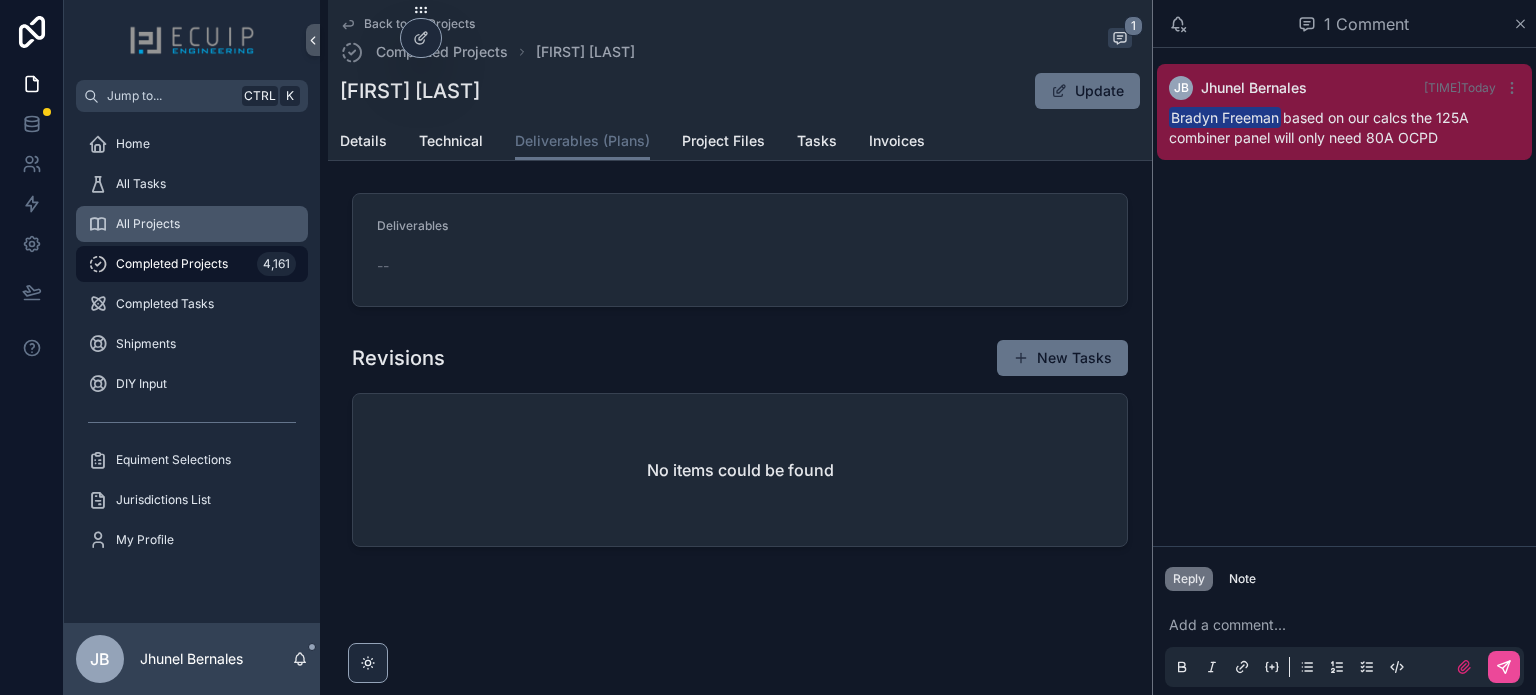 click on "All Projects" at bounding box center (192, 224) 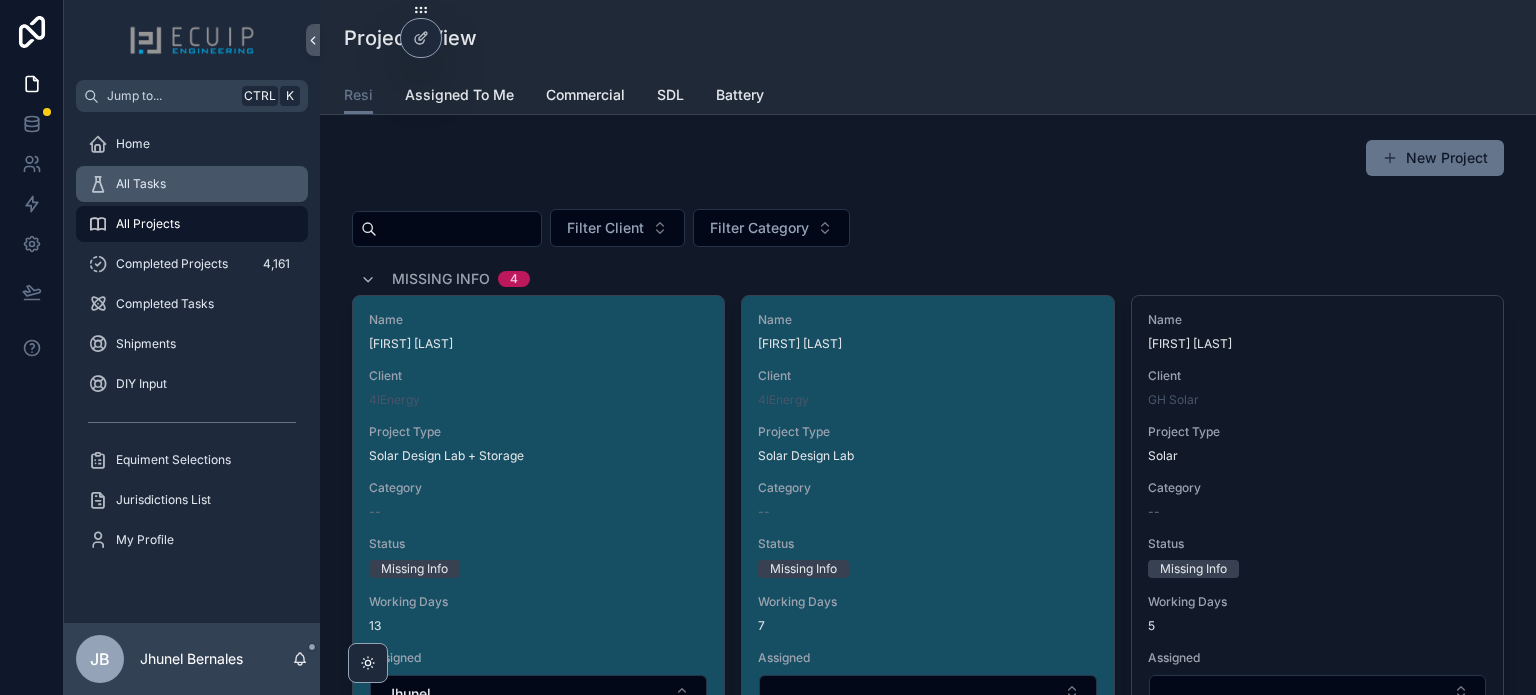 click on "All Tasks" at bounding box center [192, 184] 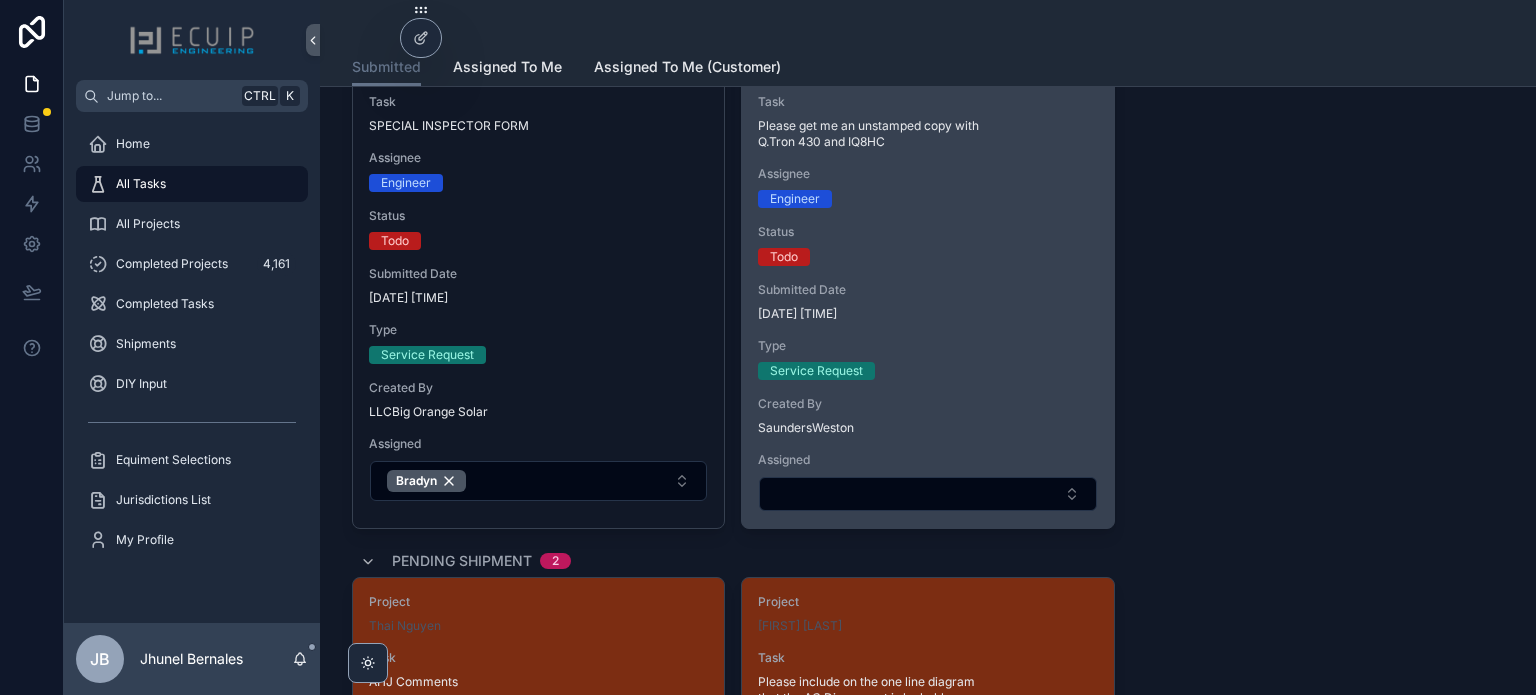 scroll, scrollTop: 2000, scrollLeft: 0, axis: vertical 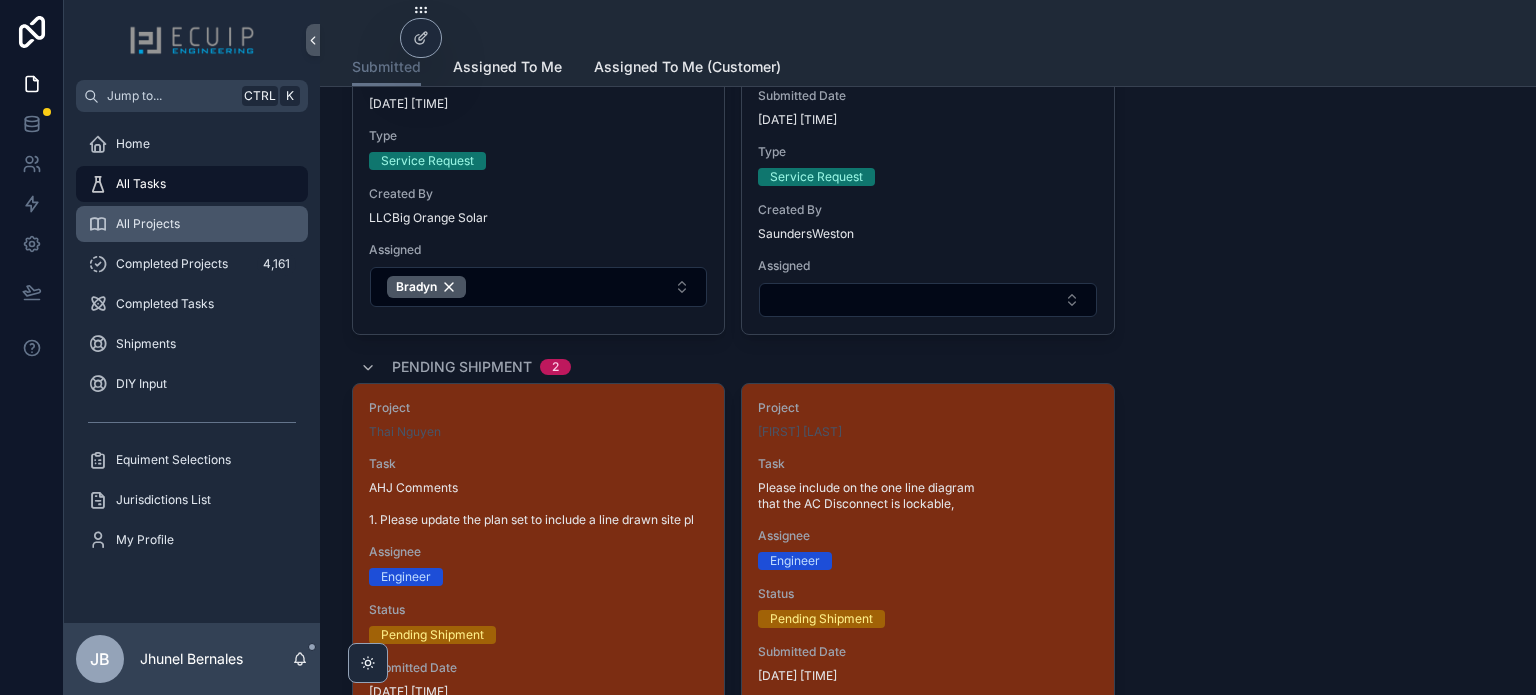 click on "All Projects" at bounding box center (192, 224) 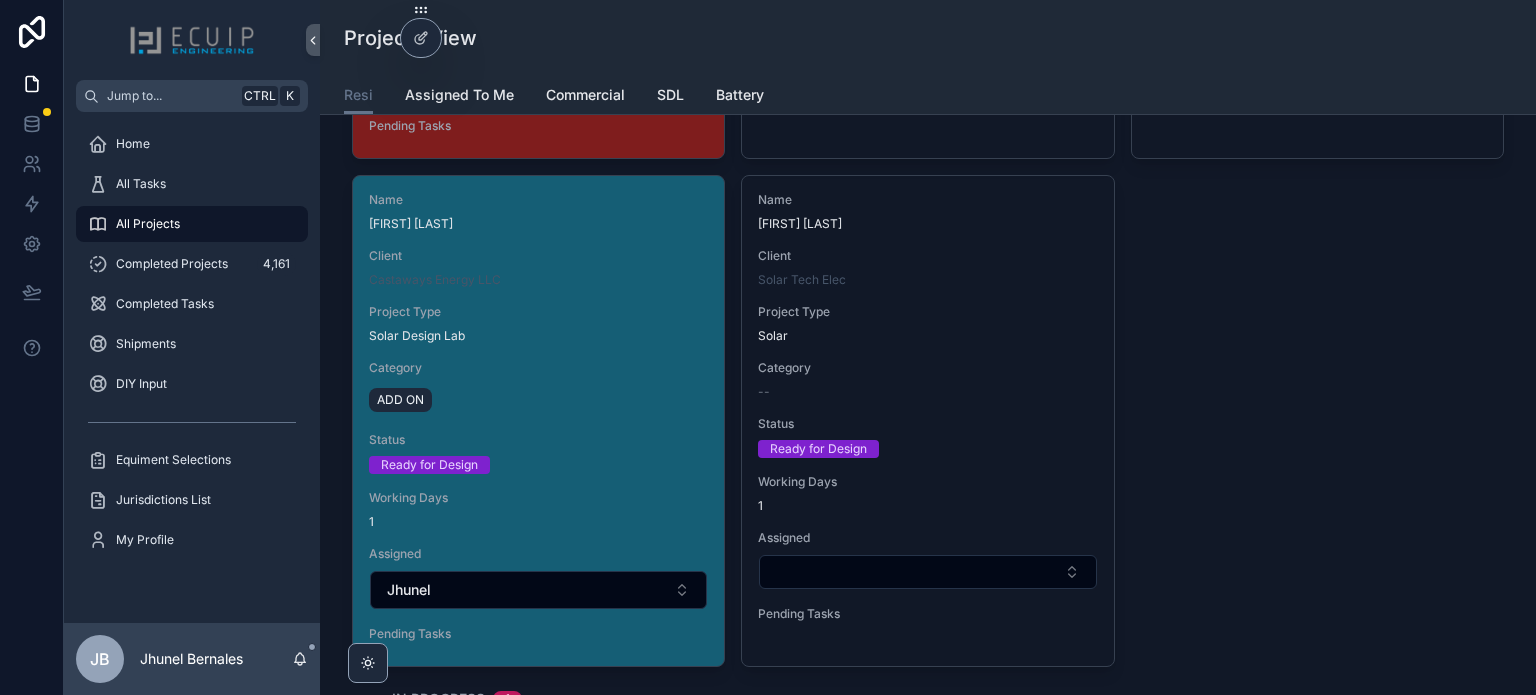 scroll, scrollTop: 1700, scrollLeft: 0, axis: vertical 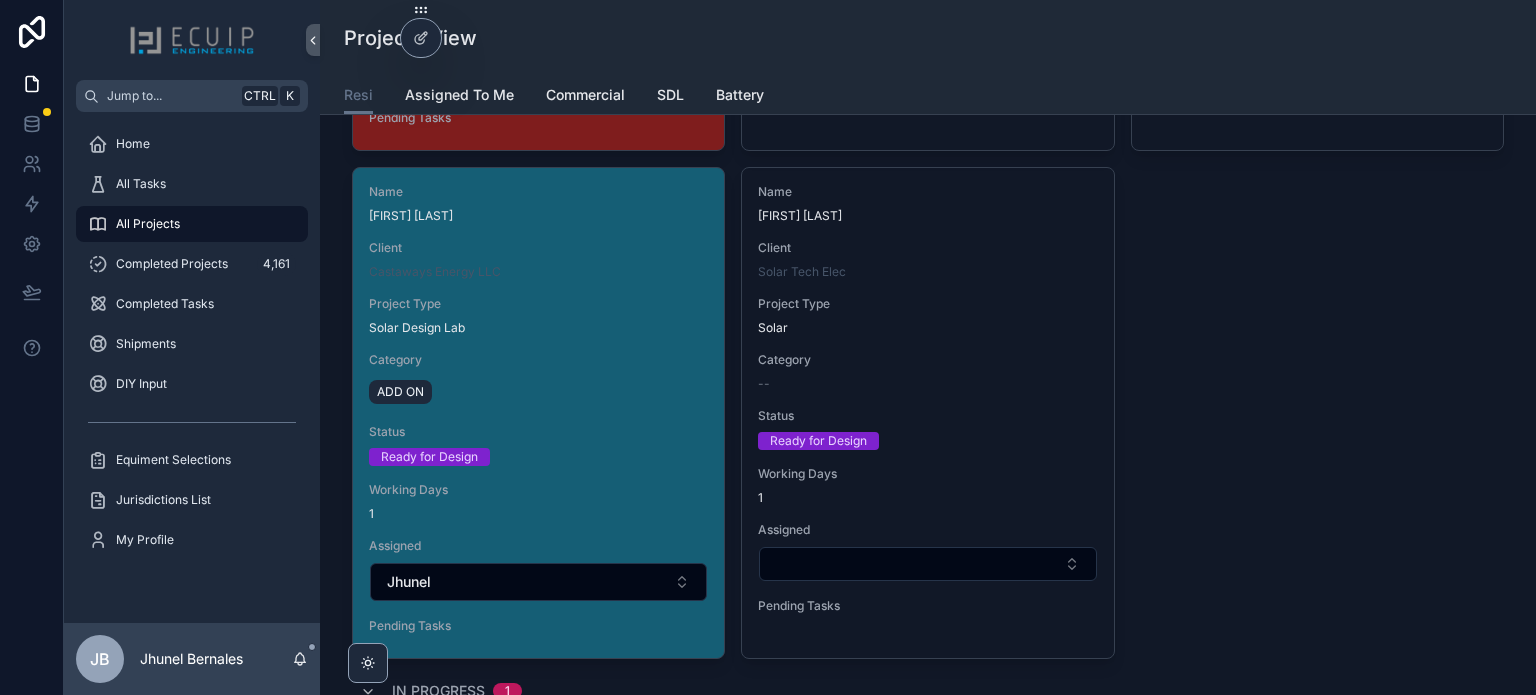 click on "Name [FIRST] [LAST] Client Castaways Energy LLC Project Type Solar Design Lab Category ADD ON Status Ready for Design Working Days 1 Assigned Jhunel Pending Tasks" at bounding box center [538, 413] 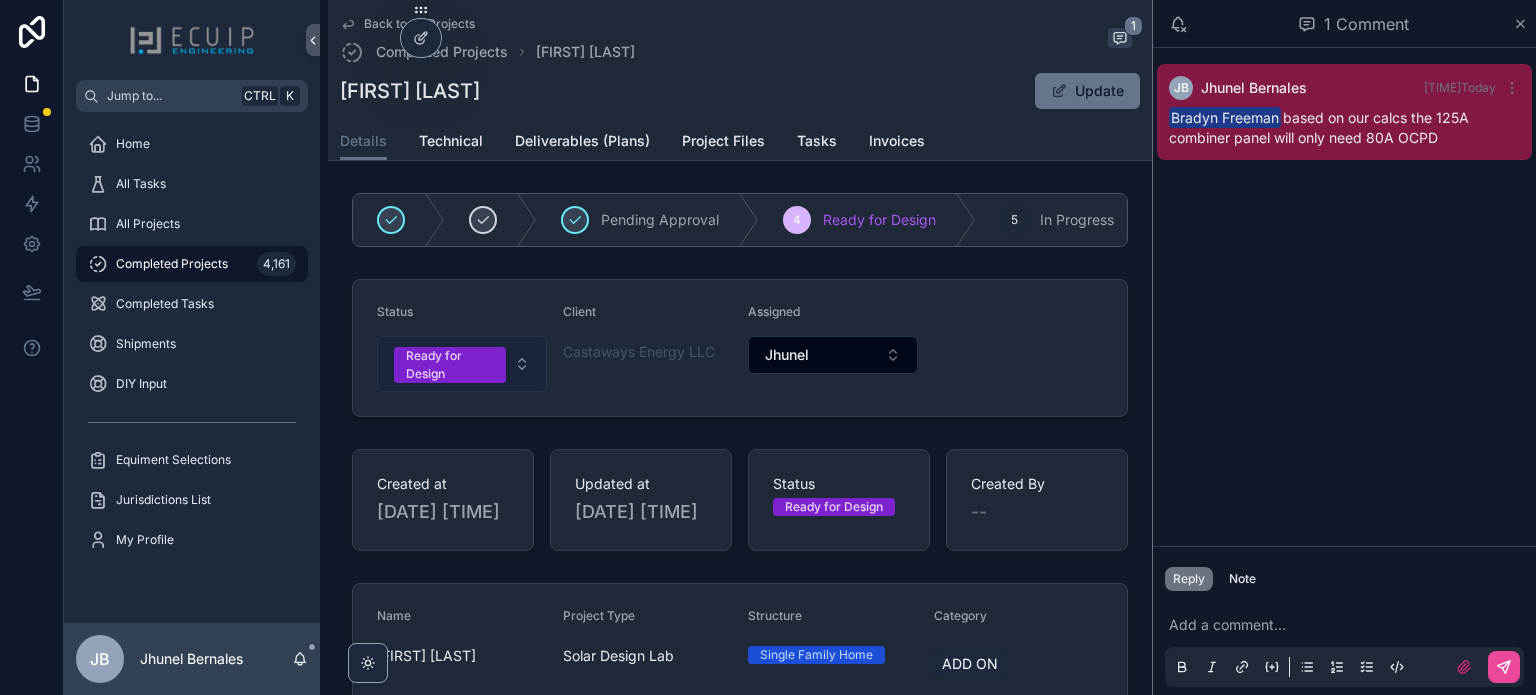 click on "Ready for Design" at bounding box center [450, 365] 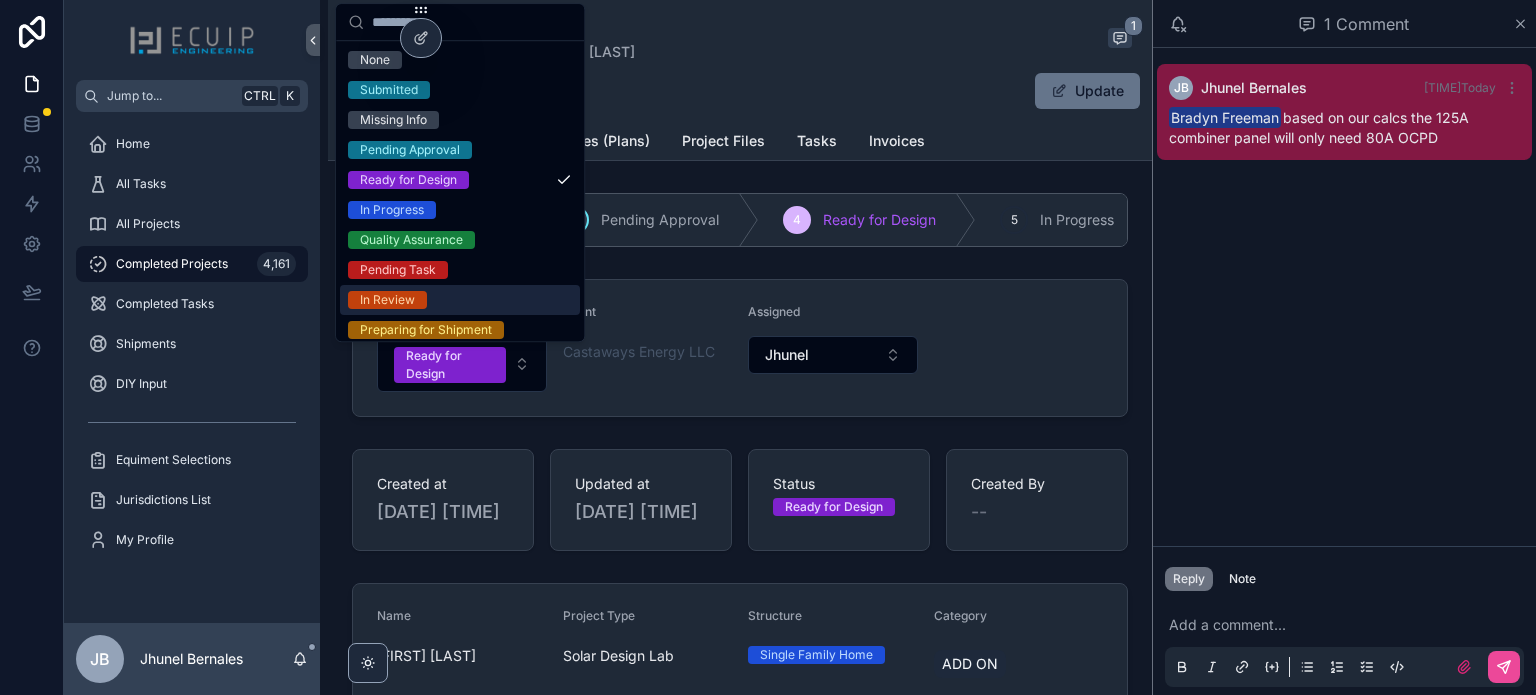 click on "In Review" at bounding box center (387, 300) 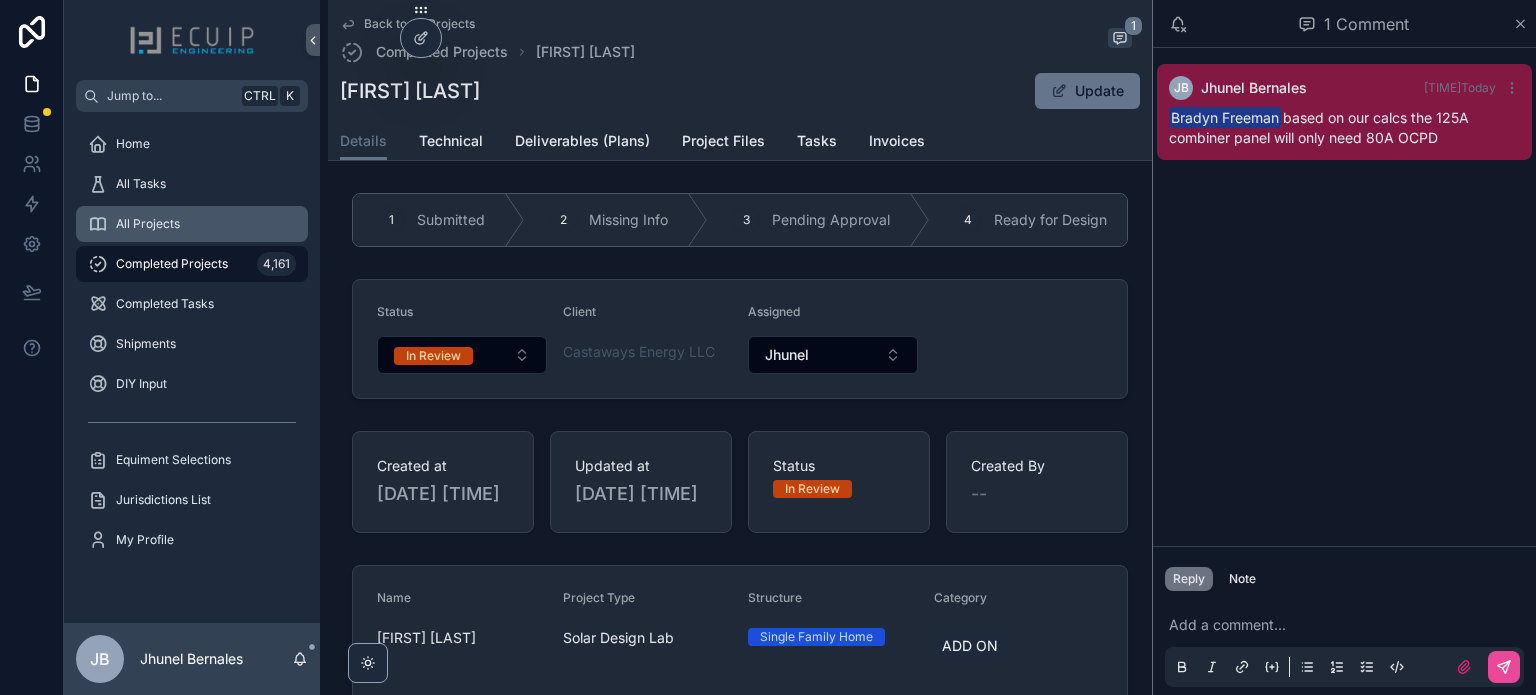 click on "All Projects" at bounding box center [192, 224] 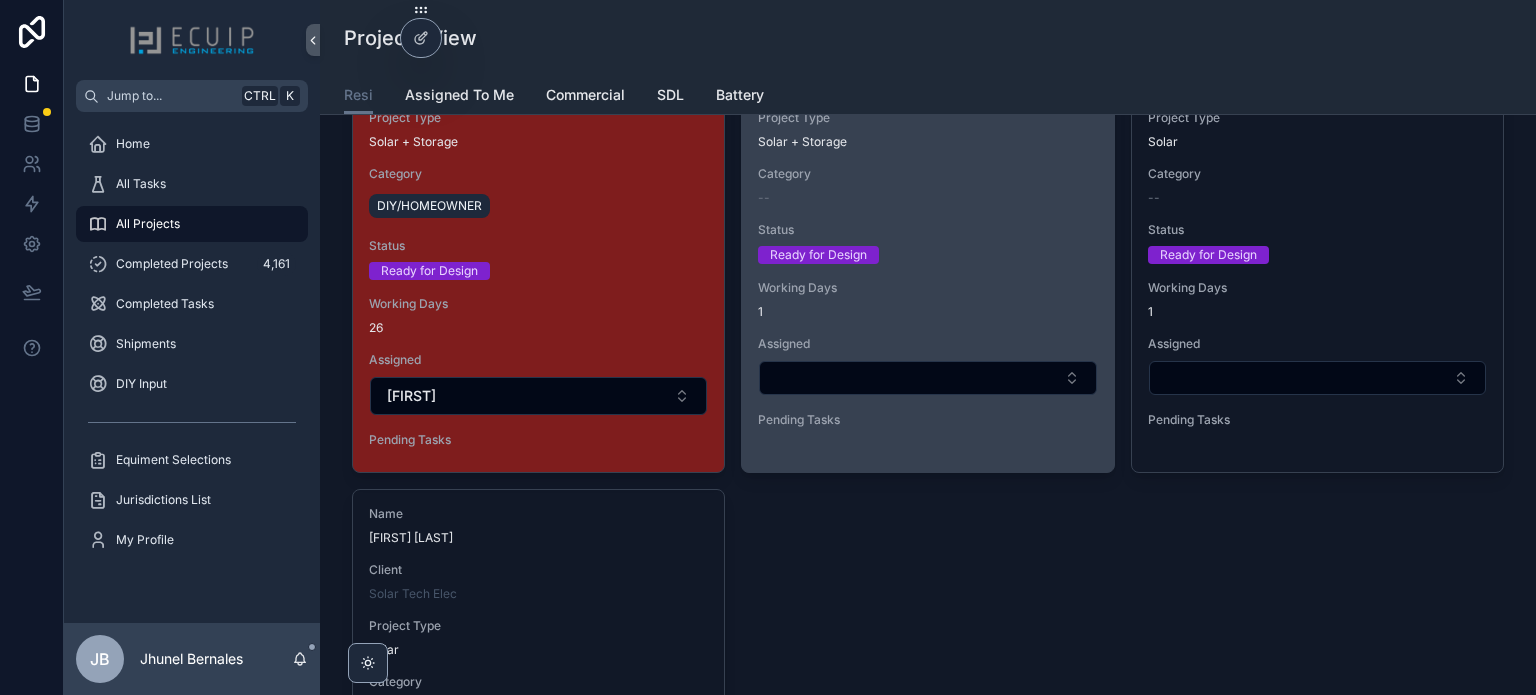 scroll, scrollTop: 1300, scrollLeft: 0, axis: vertical 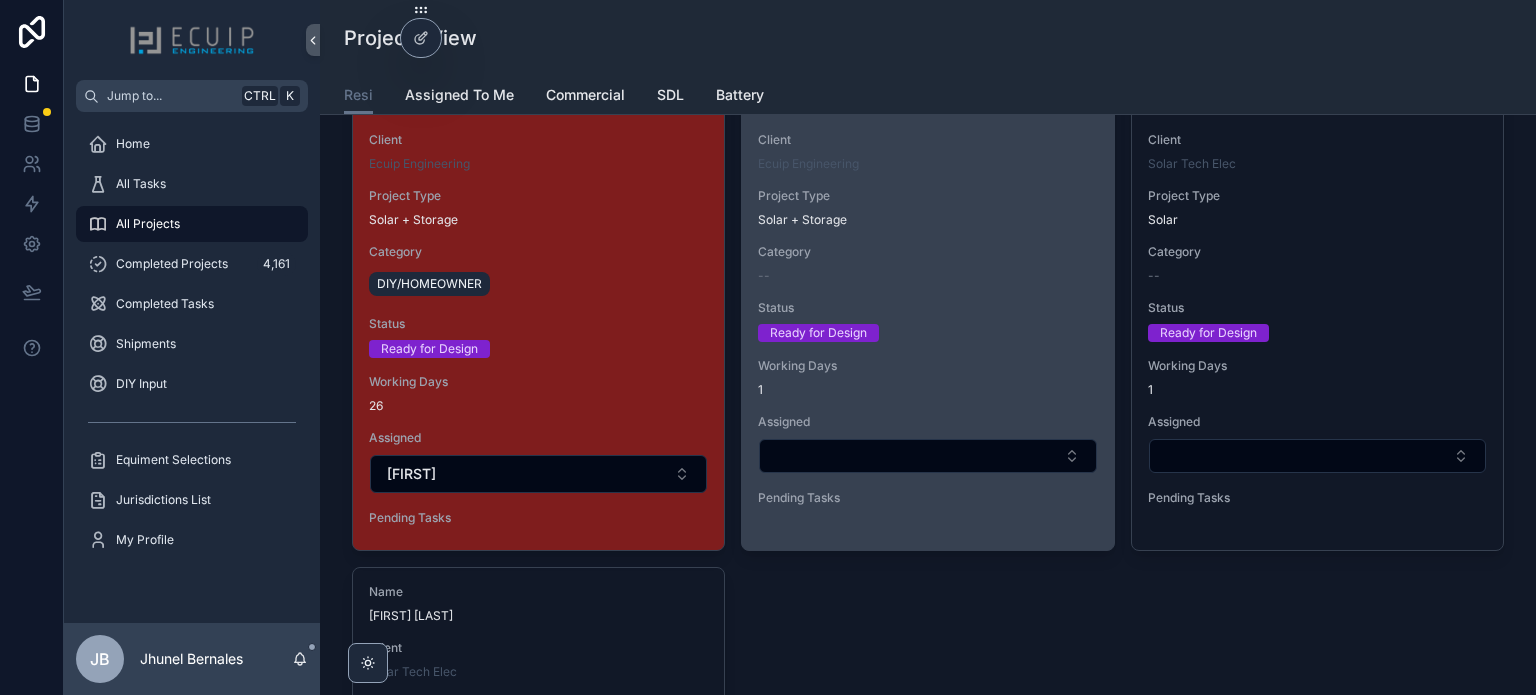 click on "Status" at bounding box center [927, 308] 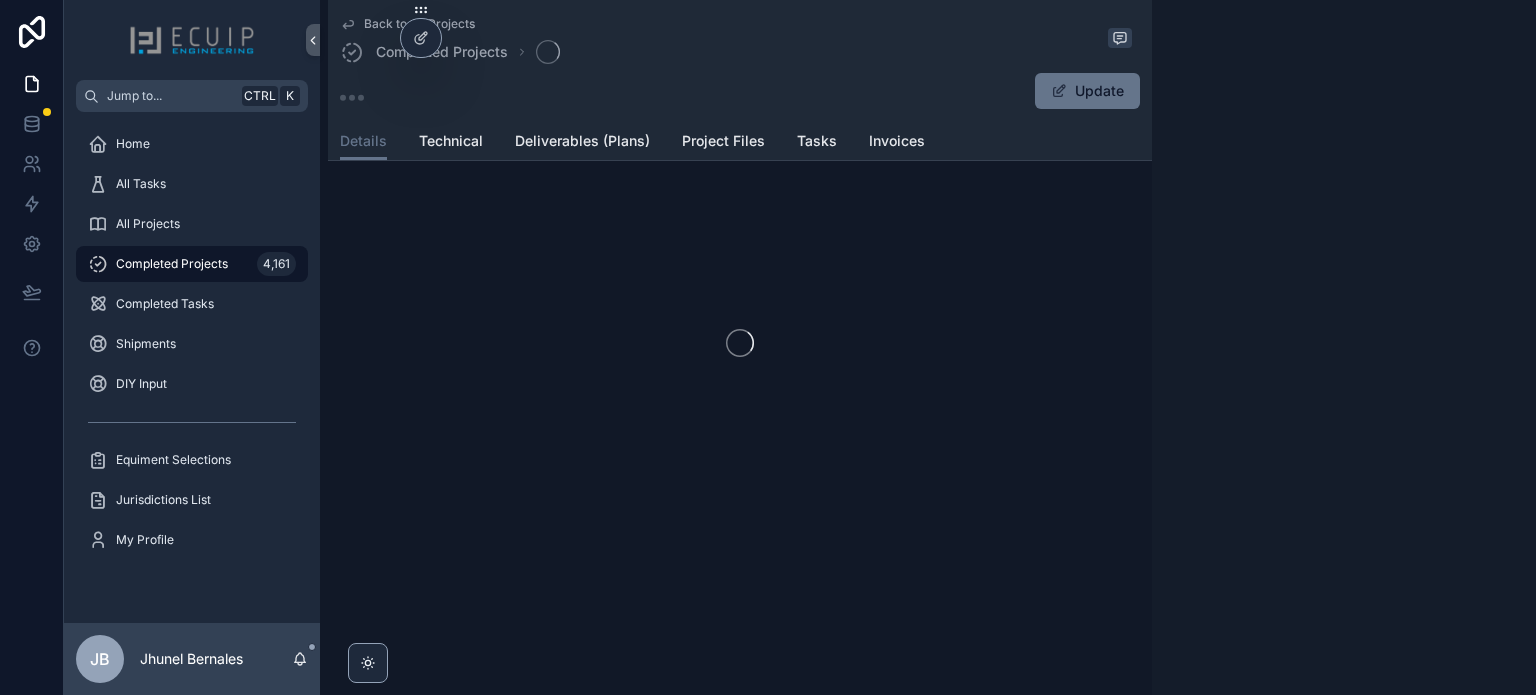 scroll, scrollTop: 0, scrollLeft: 0, axis: both 